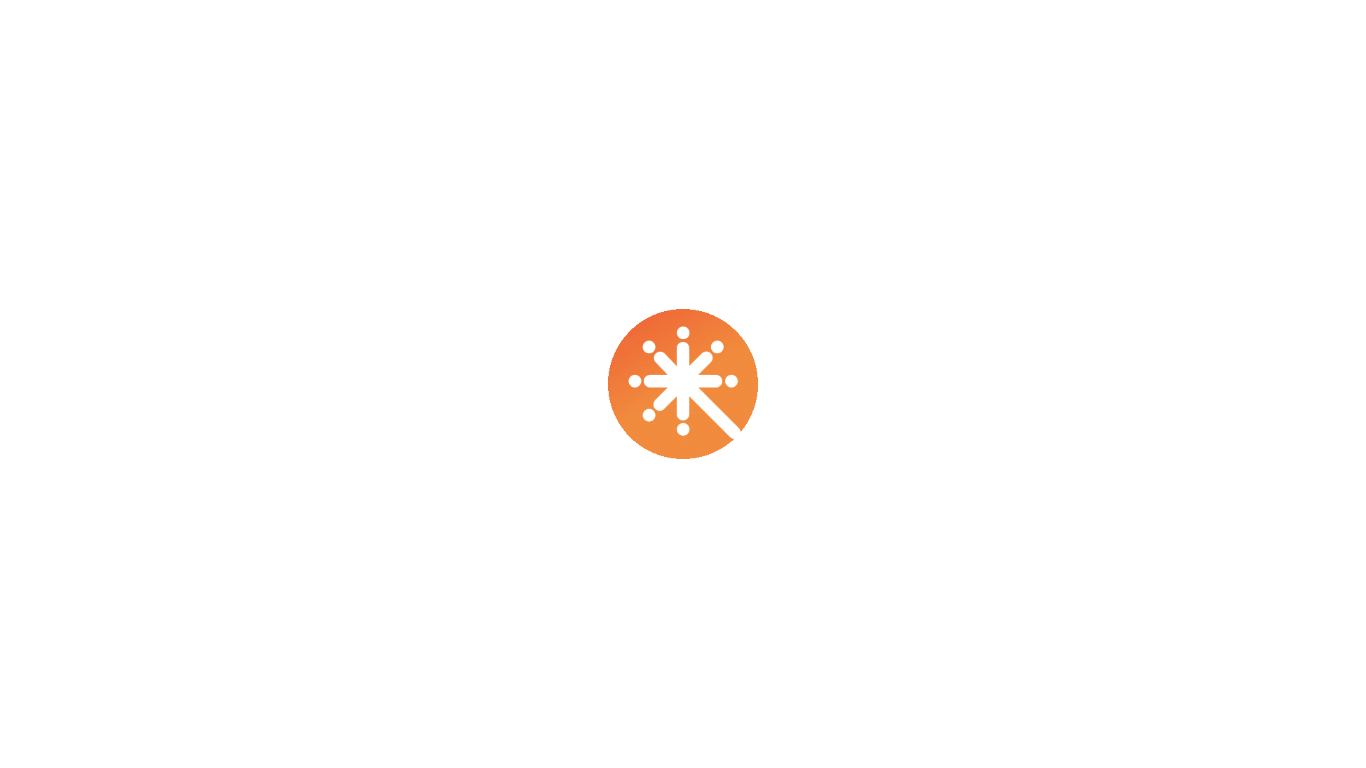 scroll, scrollTop: 0, scrollLeft: 0, axis: both 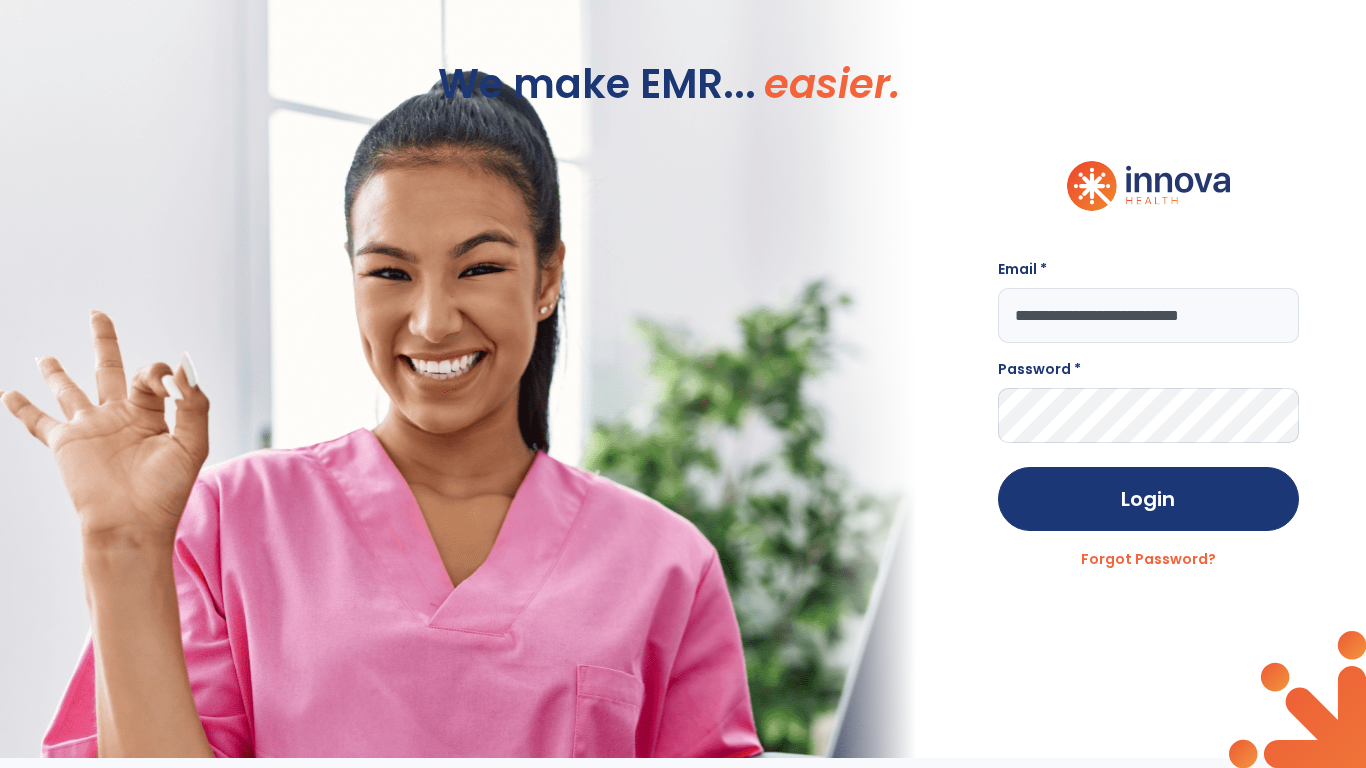 type on "**********" 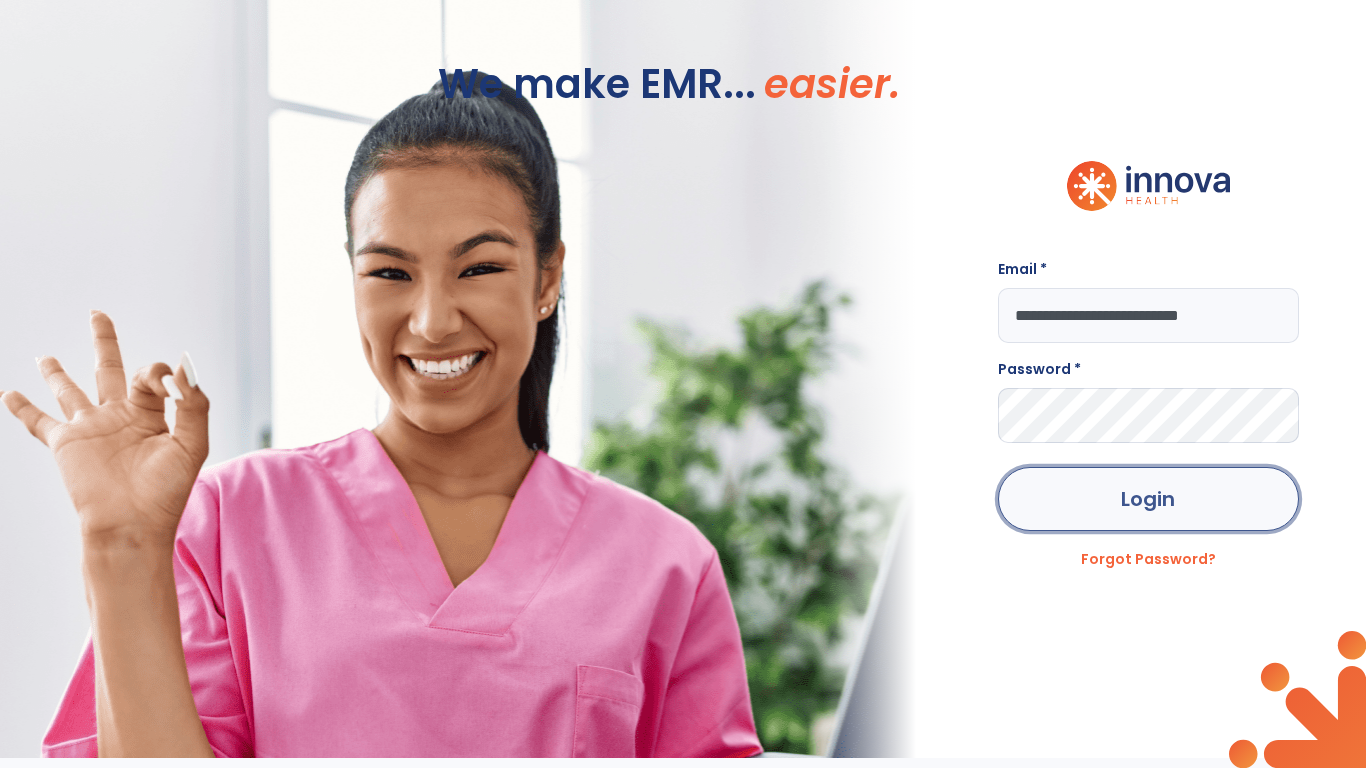 click on "Login" 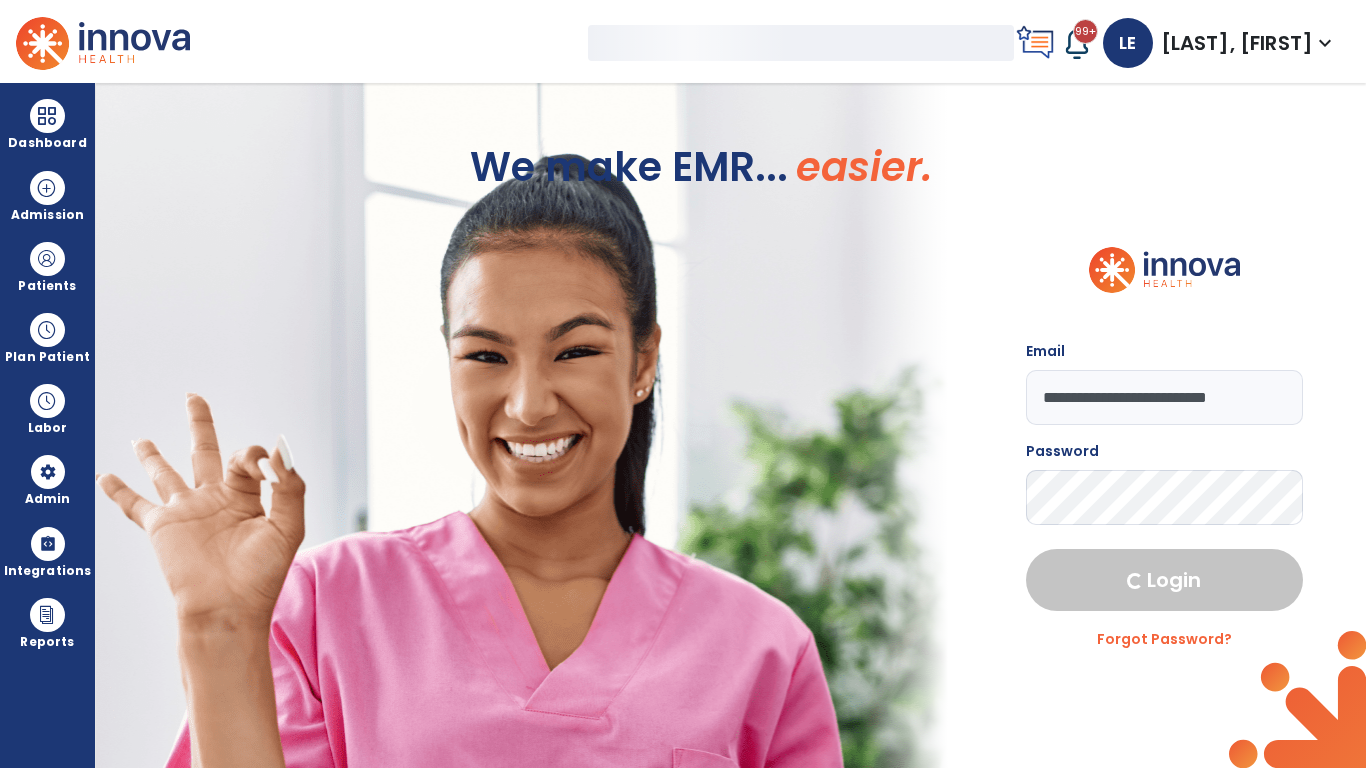 select on "***" 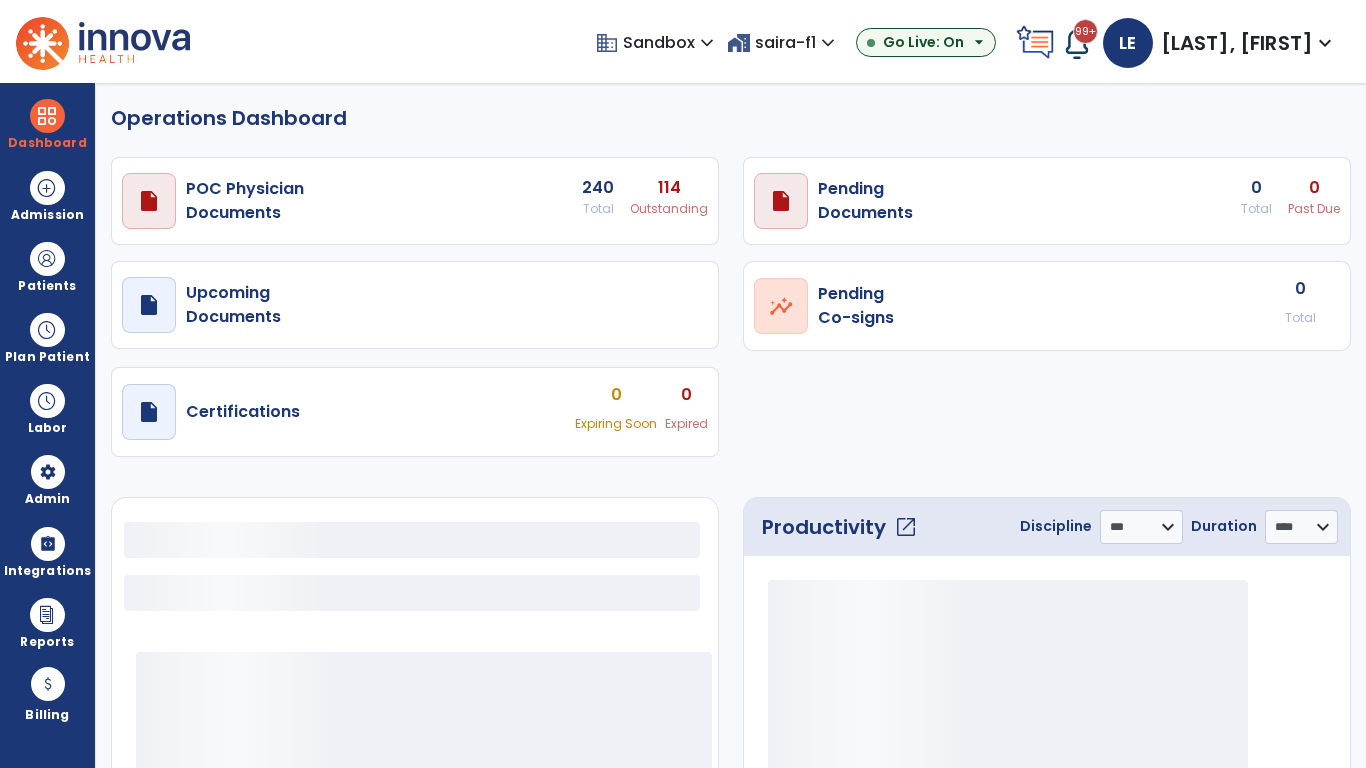 select on "***" 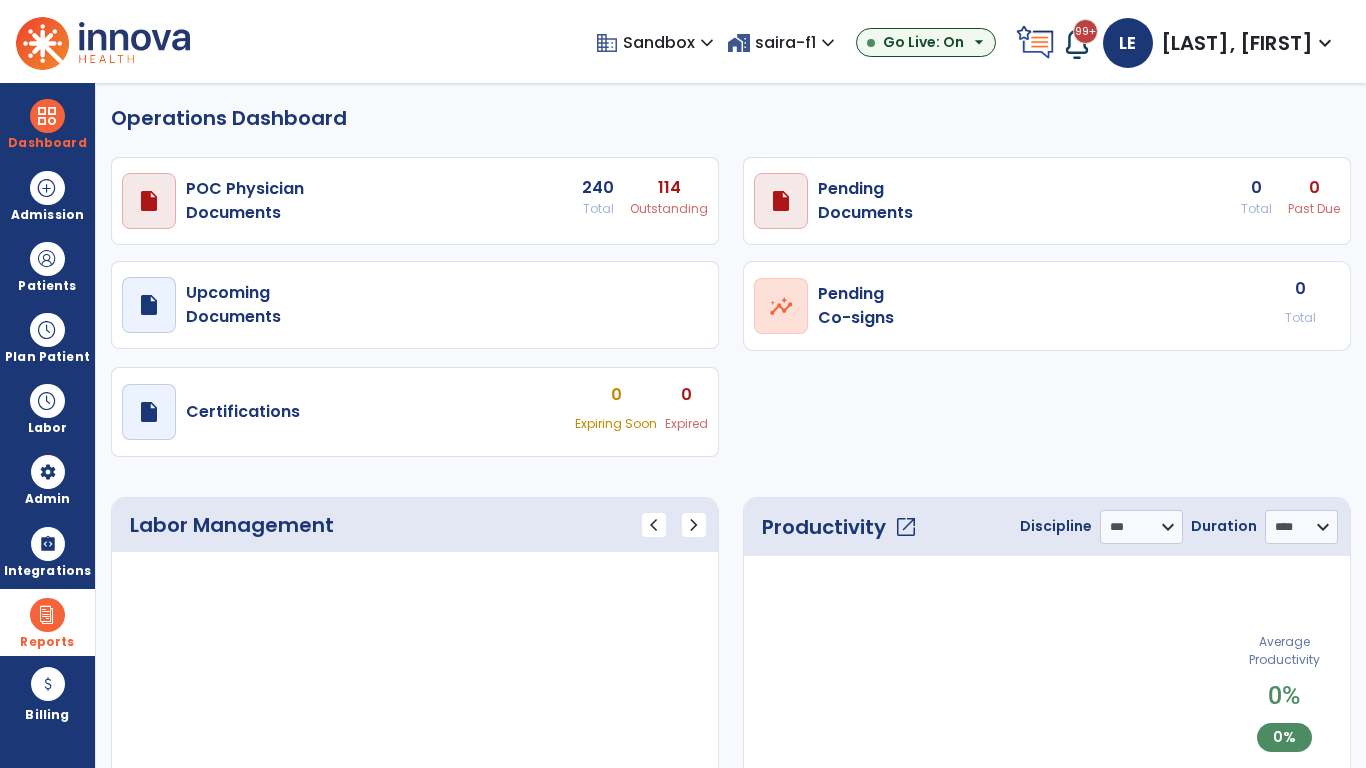 click at bounding box center (47, 615) 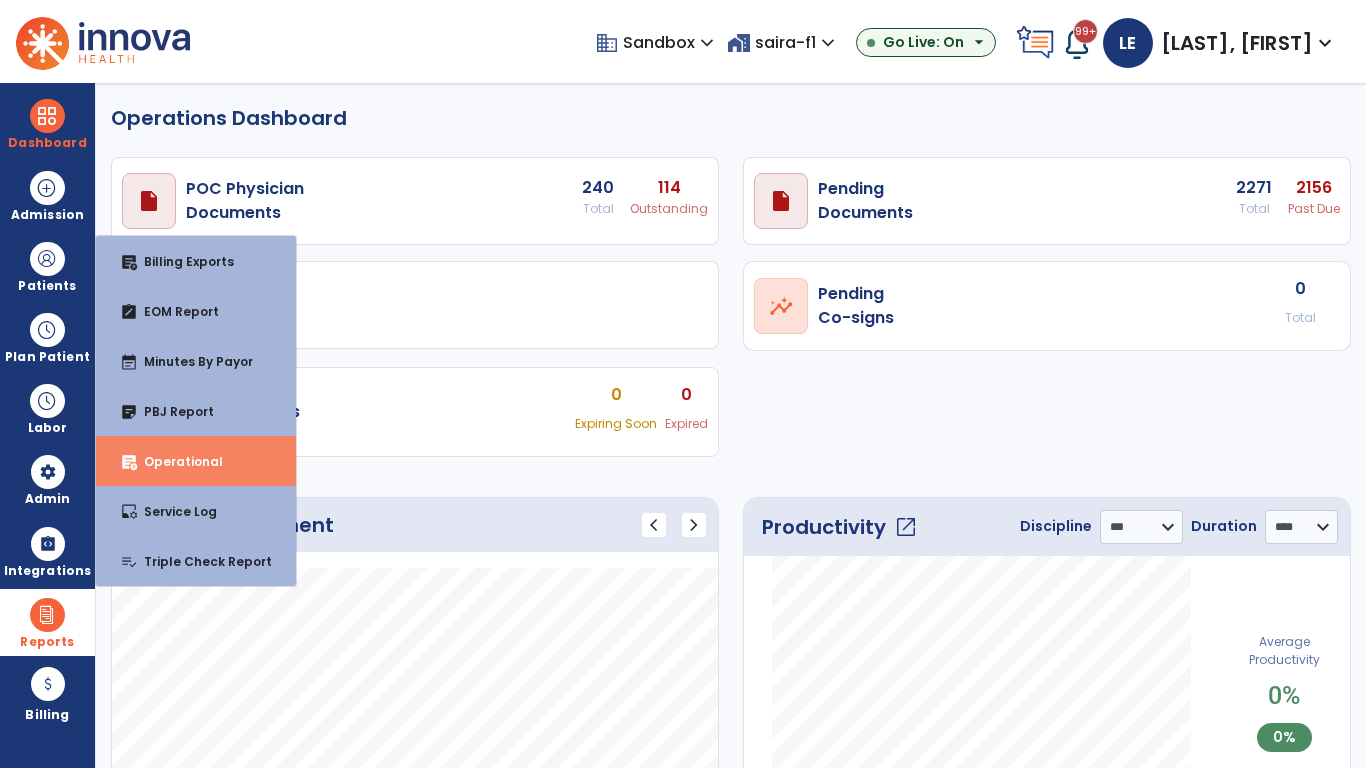 click on "Operational" at bounding box center (175, 461) 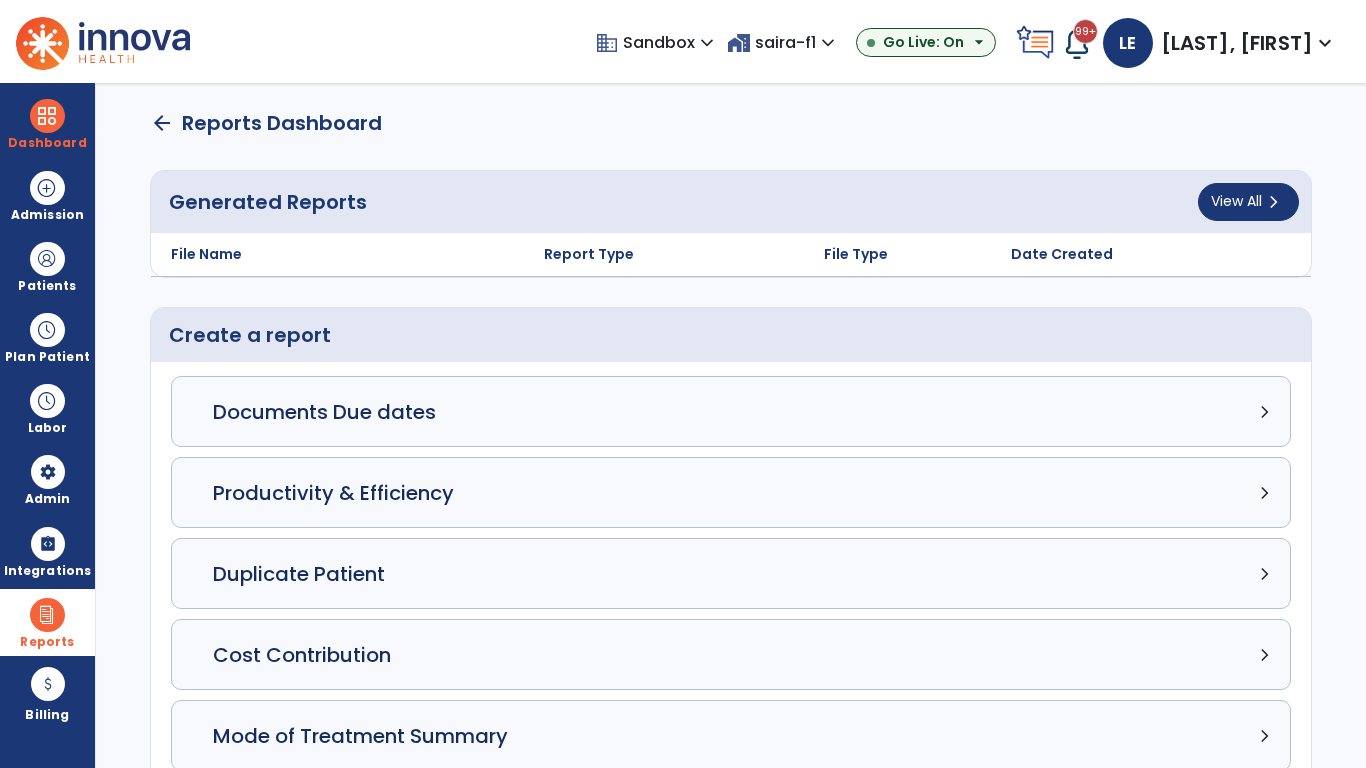 click on "Census Detail chevron_right" 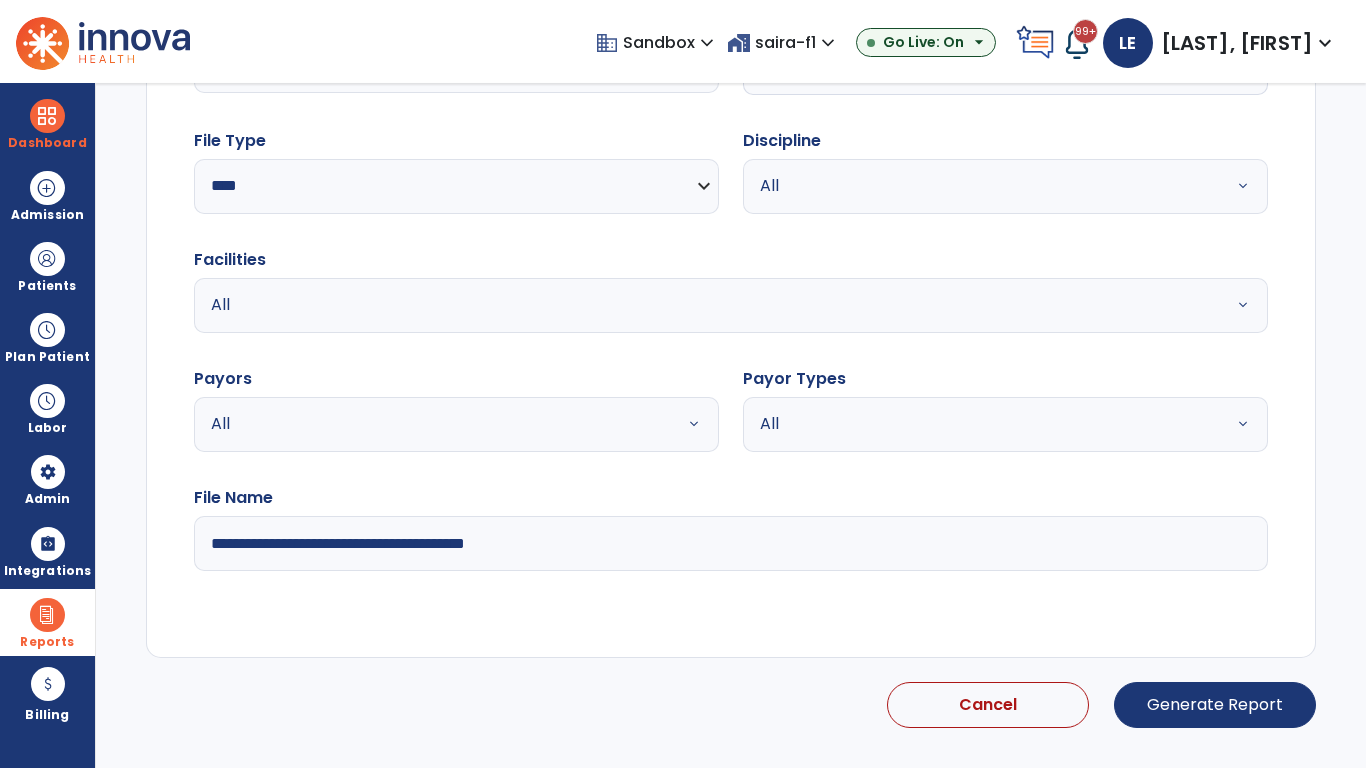 select on "*****" 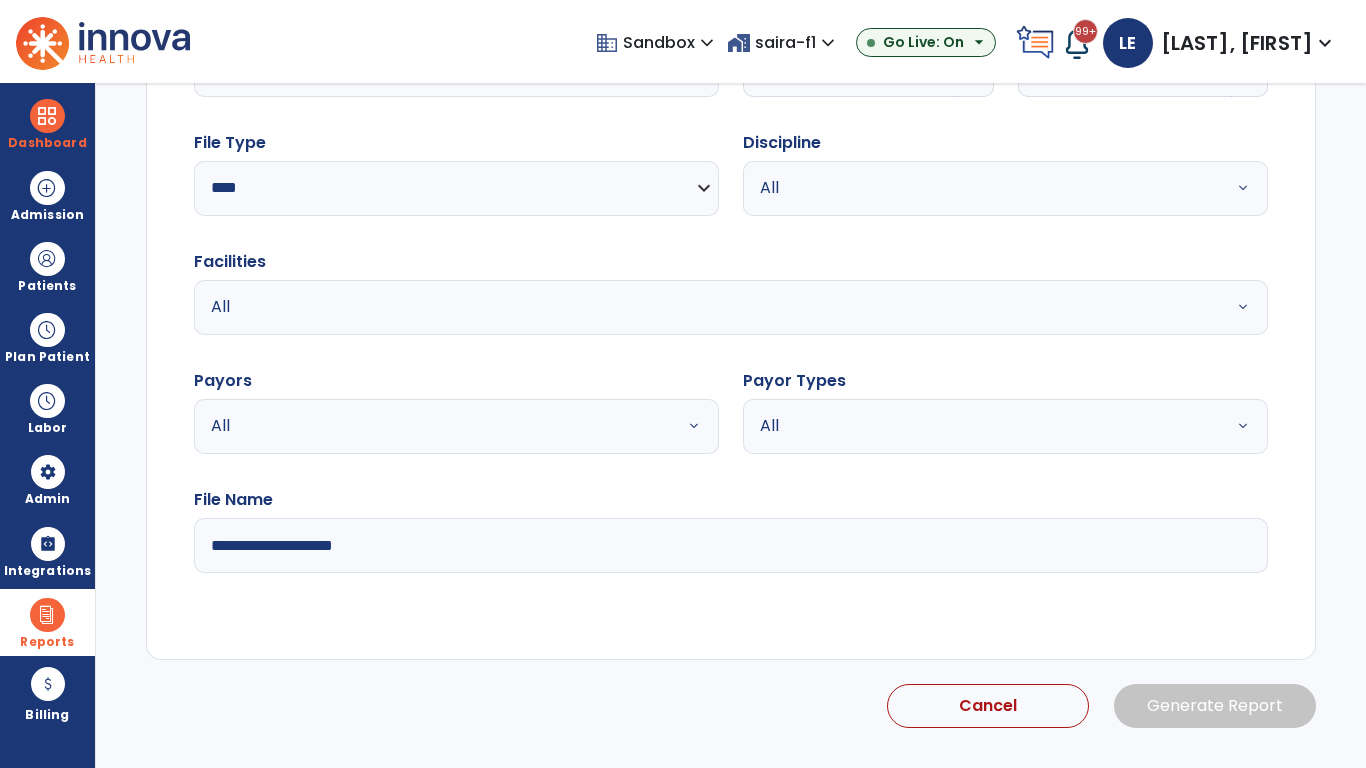 click 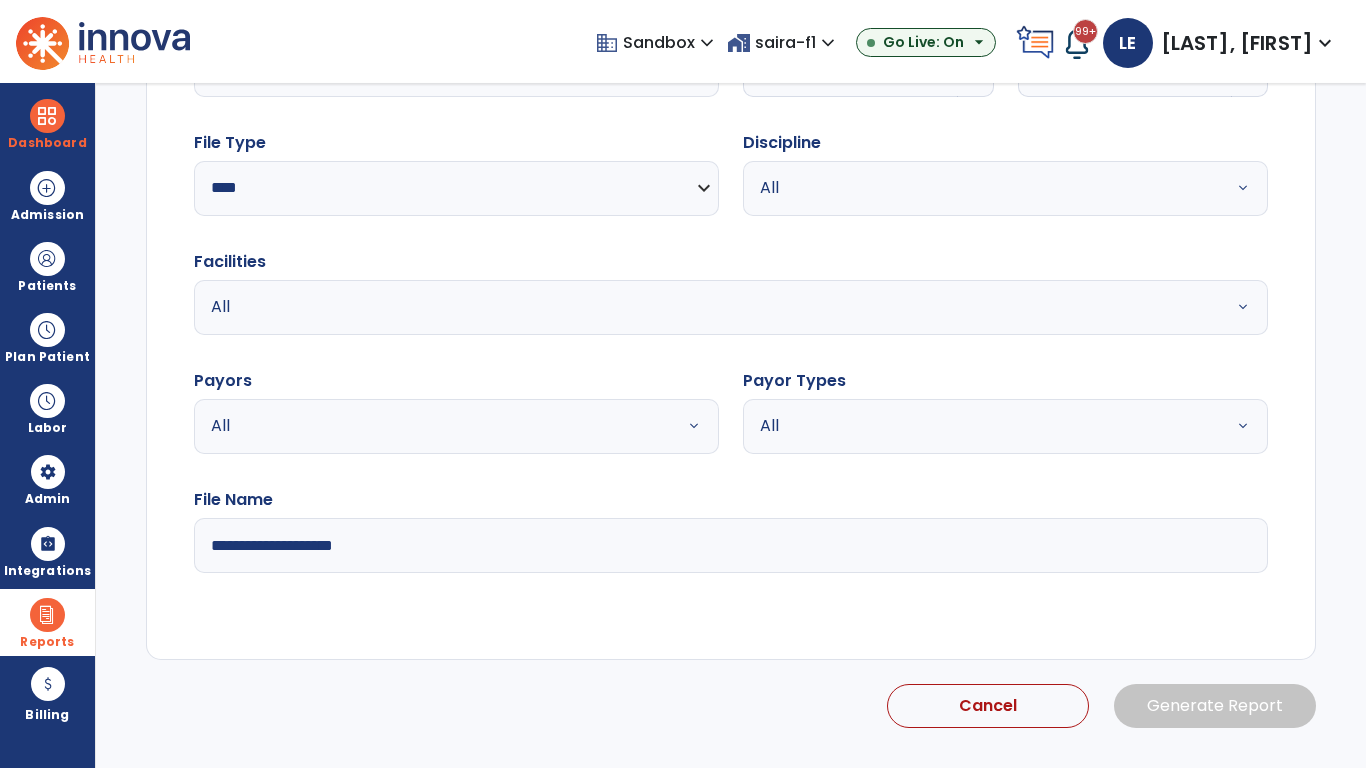 select on "*" 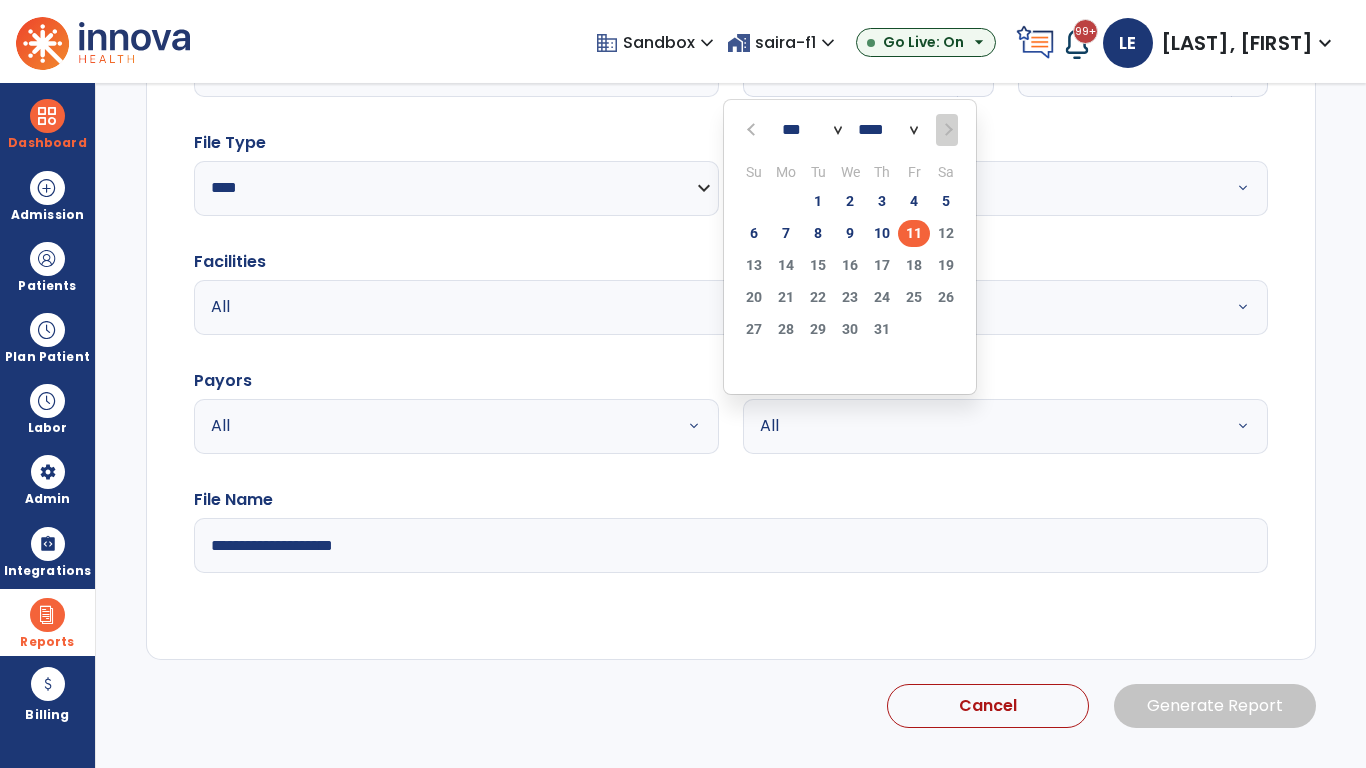 scroll, scrollTop: 192, scrollLeft: 0, axis: vertical 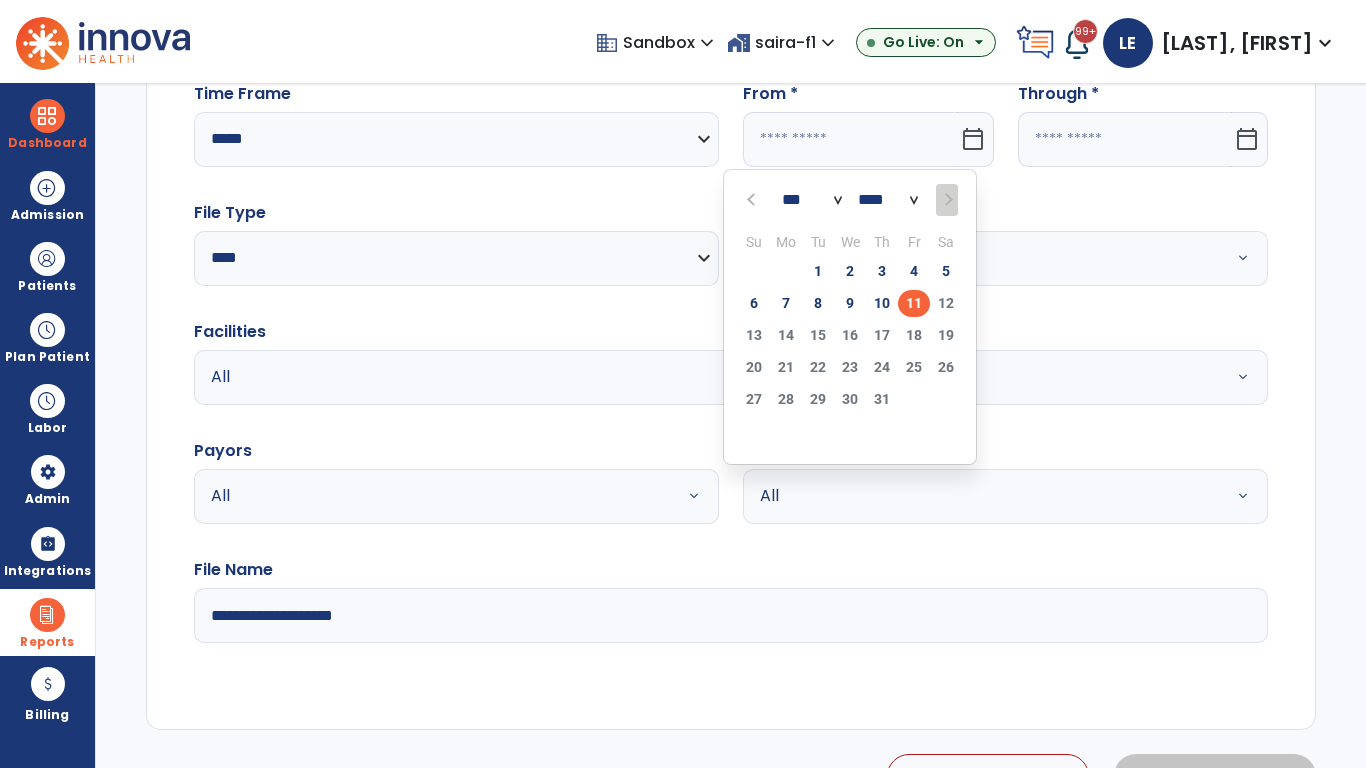 select on "****" 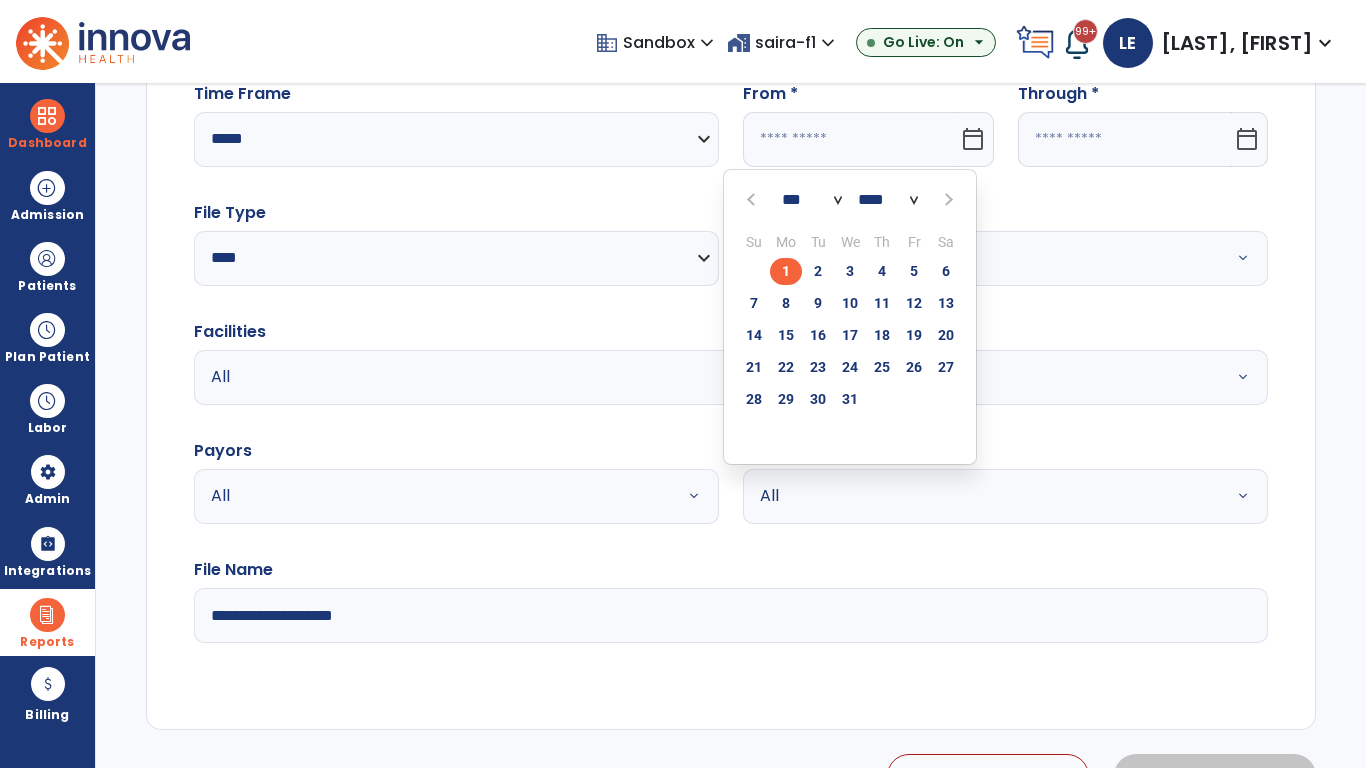 select on "**" 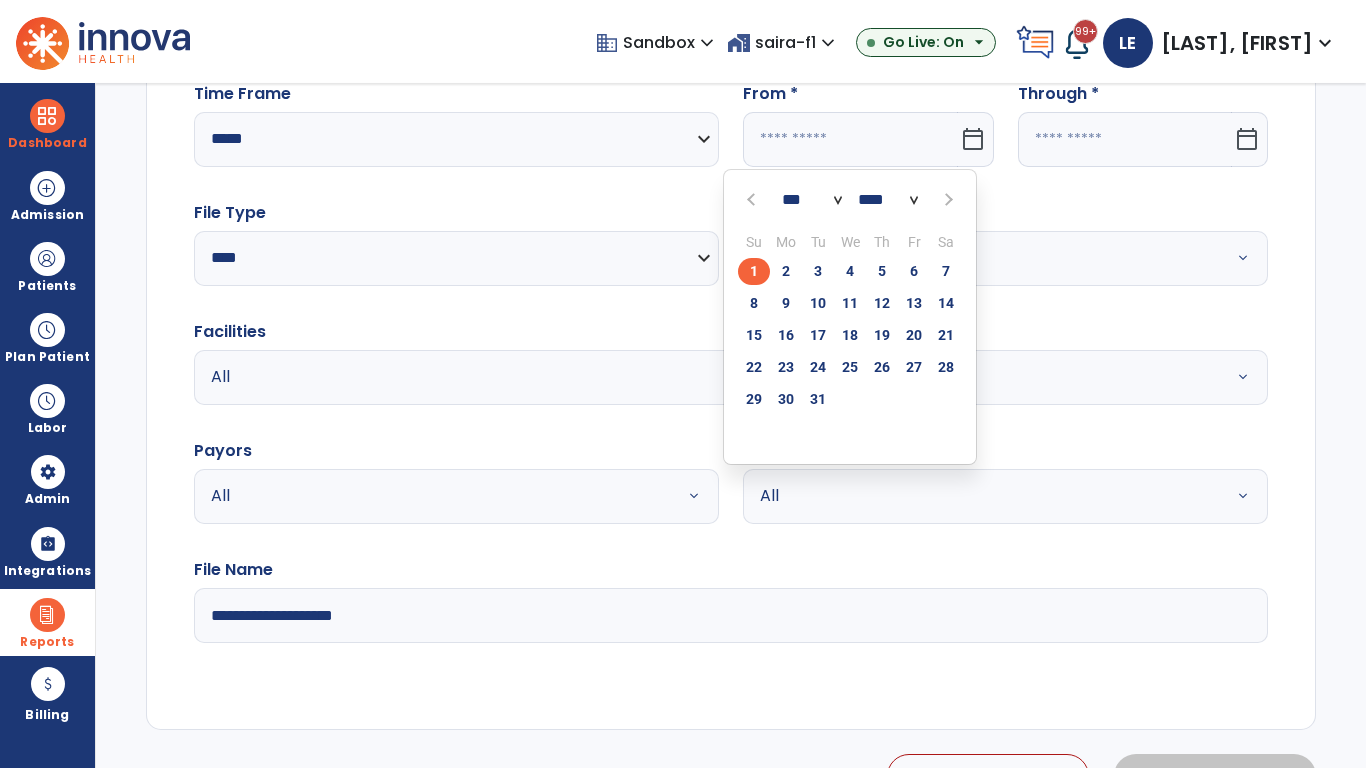click on "1" 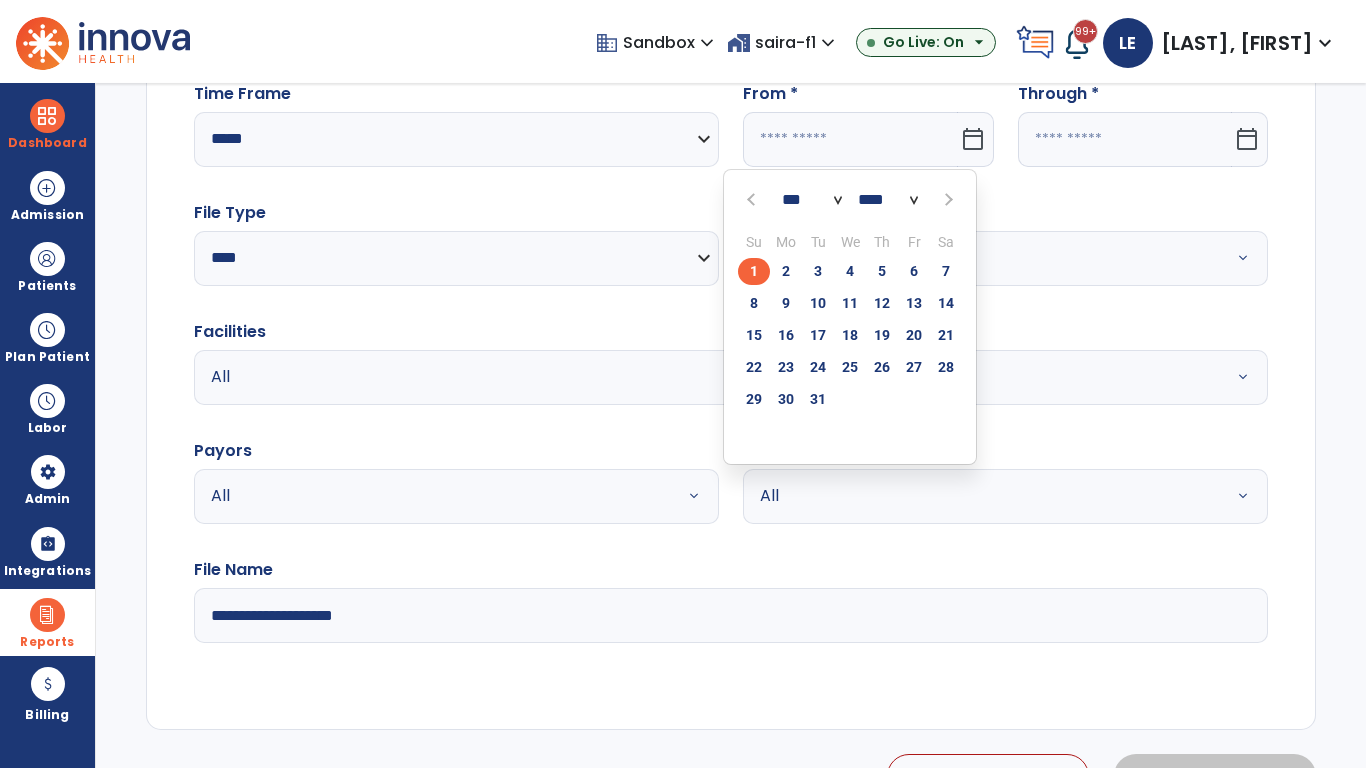 type on "**********" 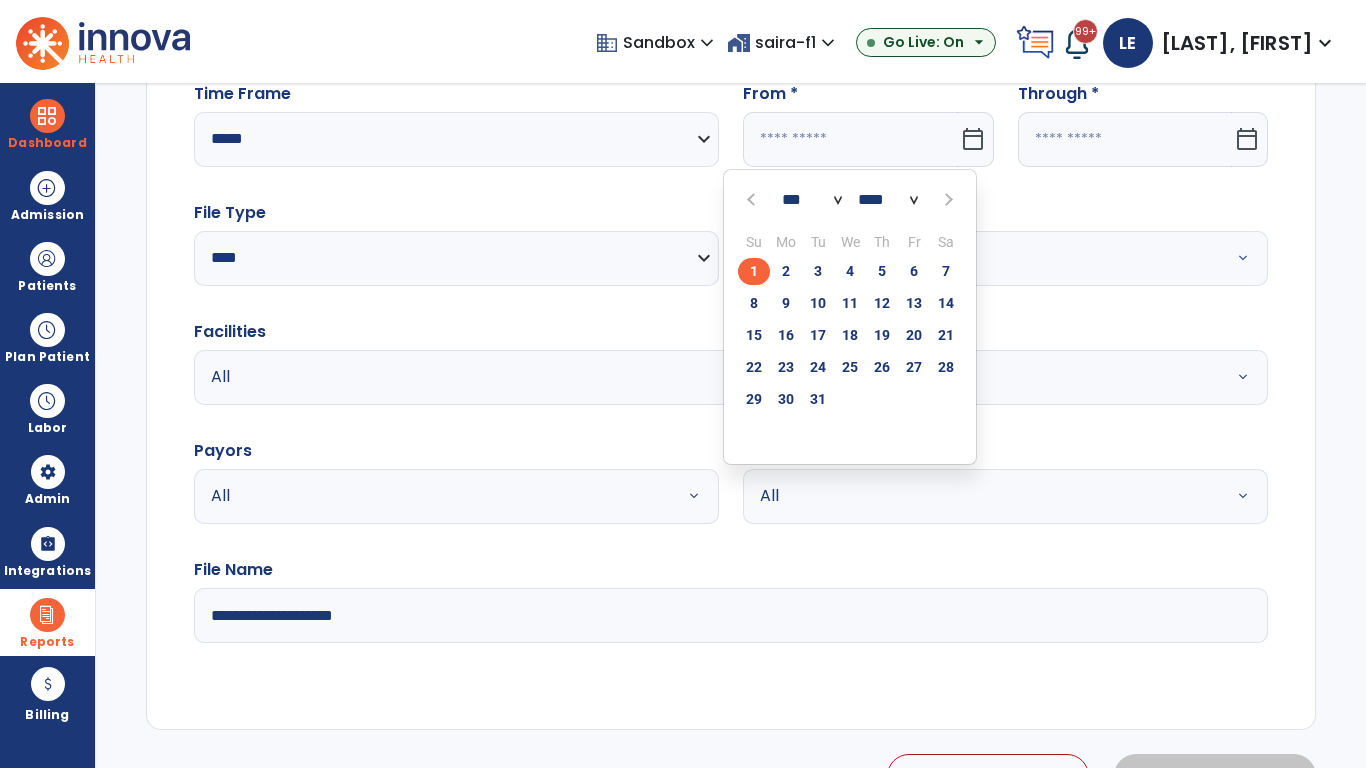 type on "*********" 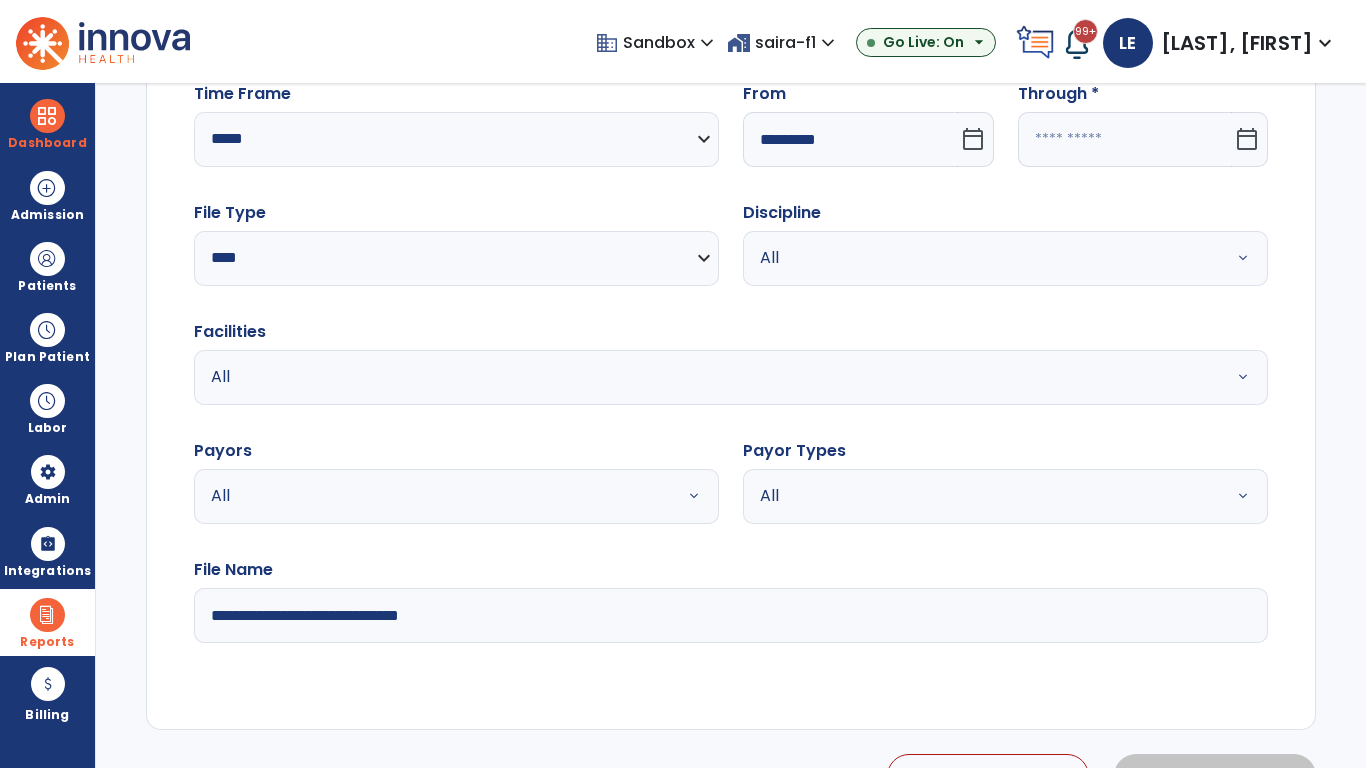 click 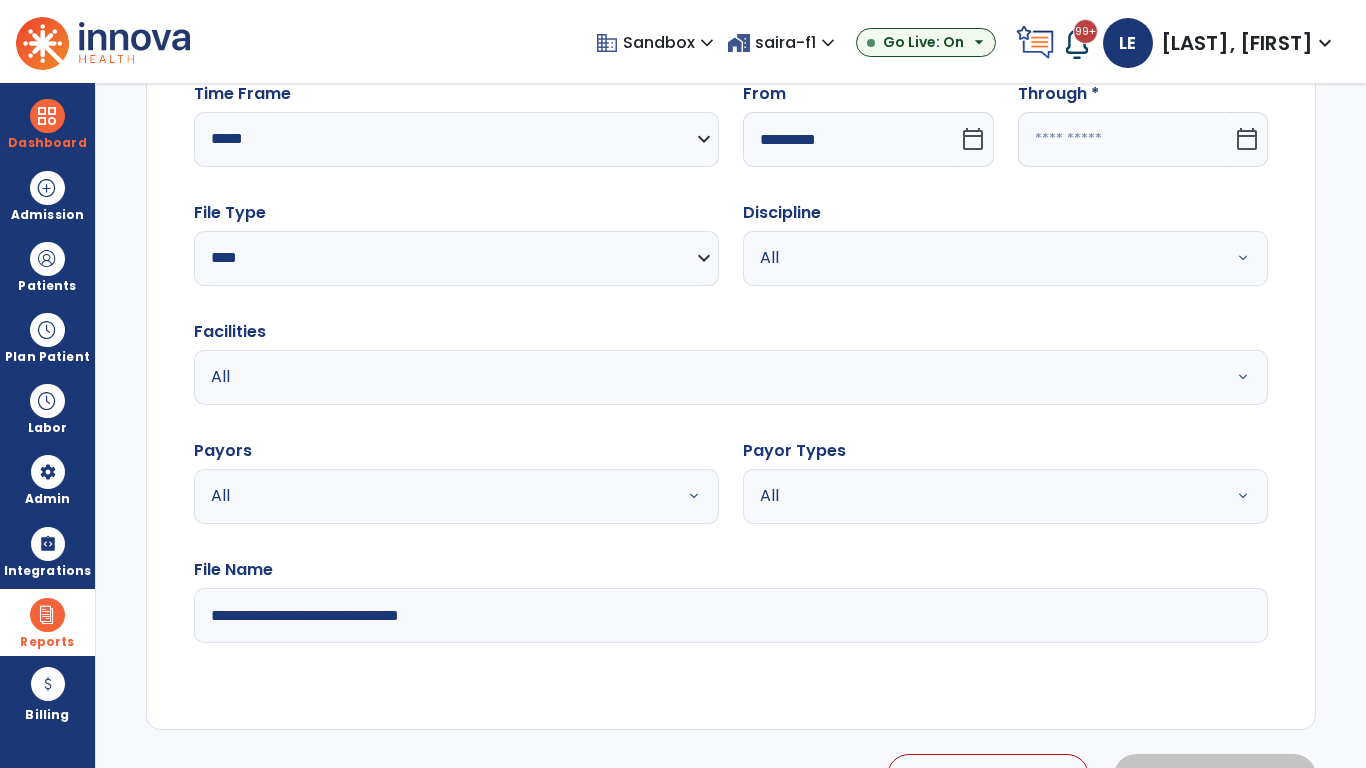 select on "*" 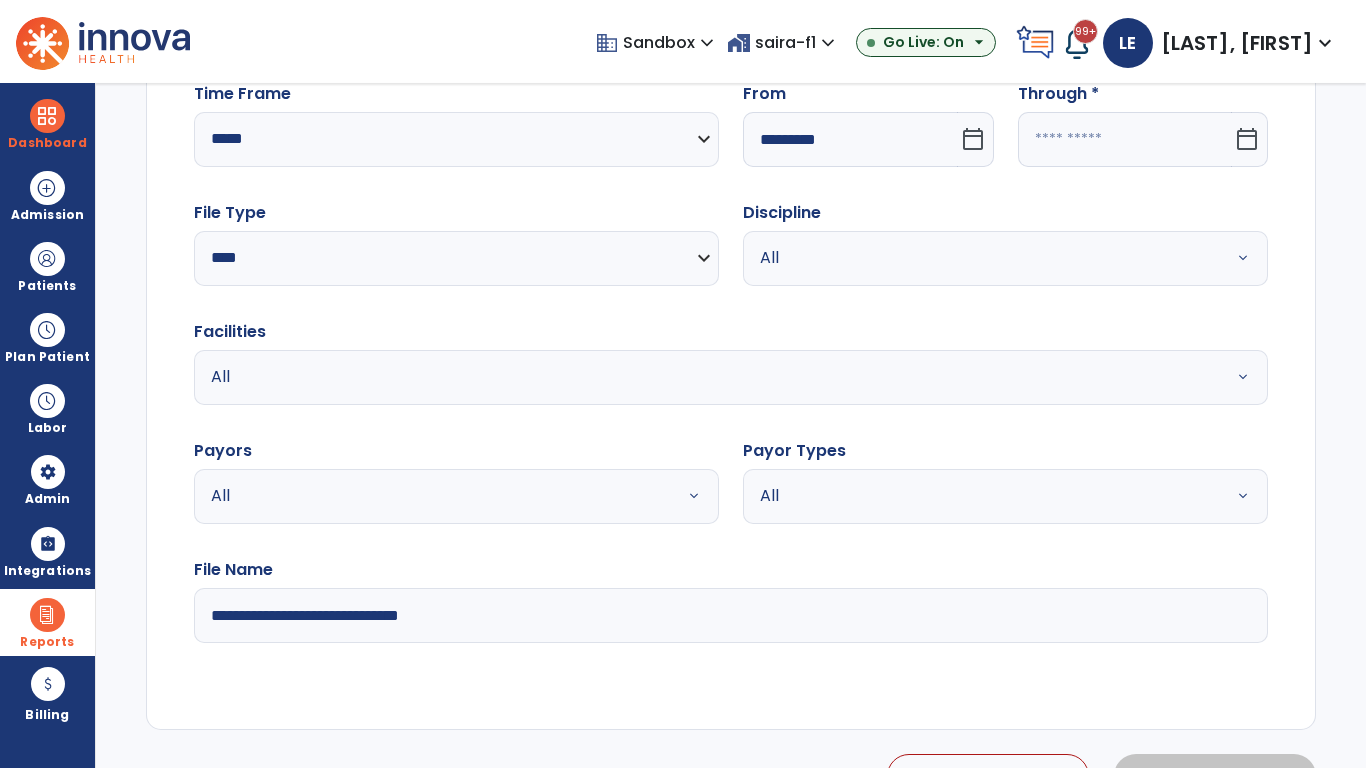select on "****" 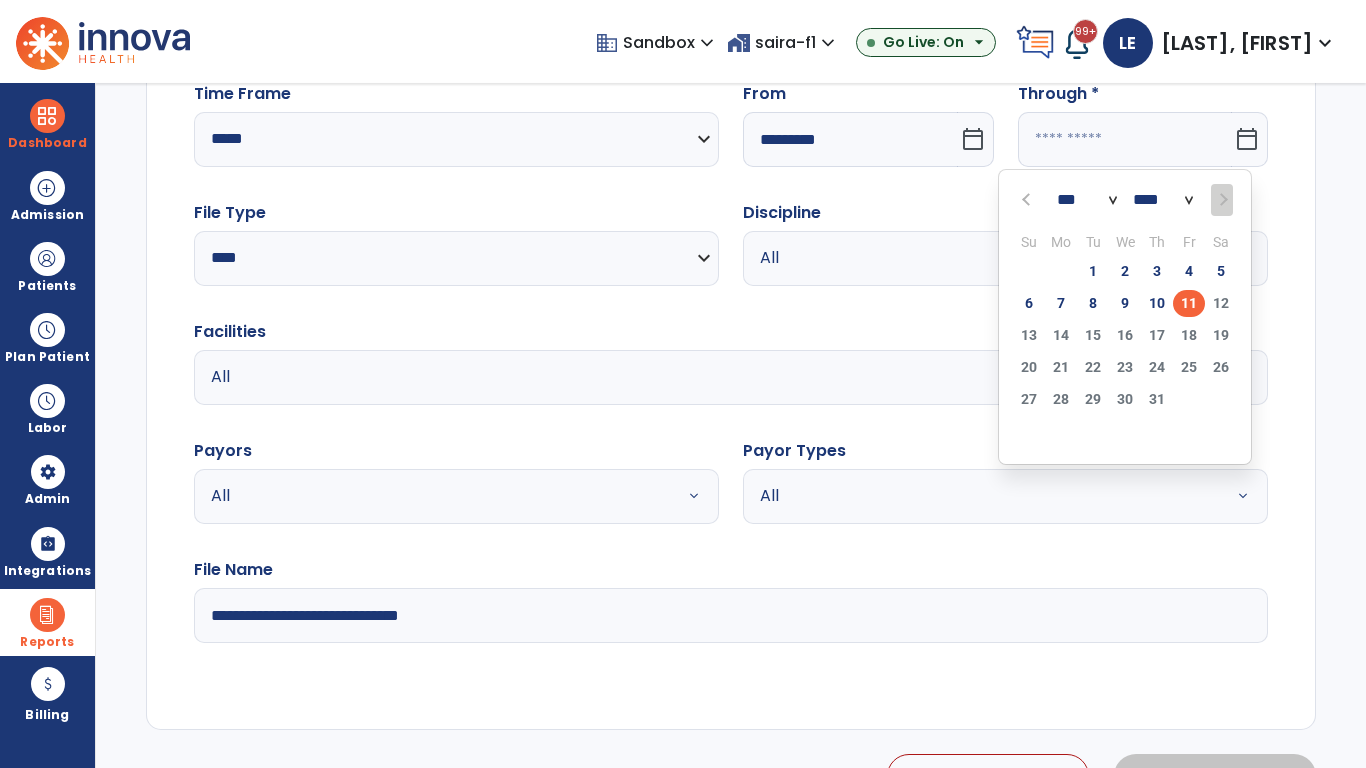 select on "*" 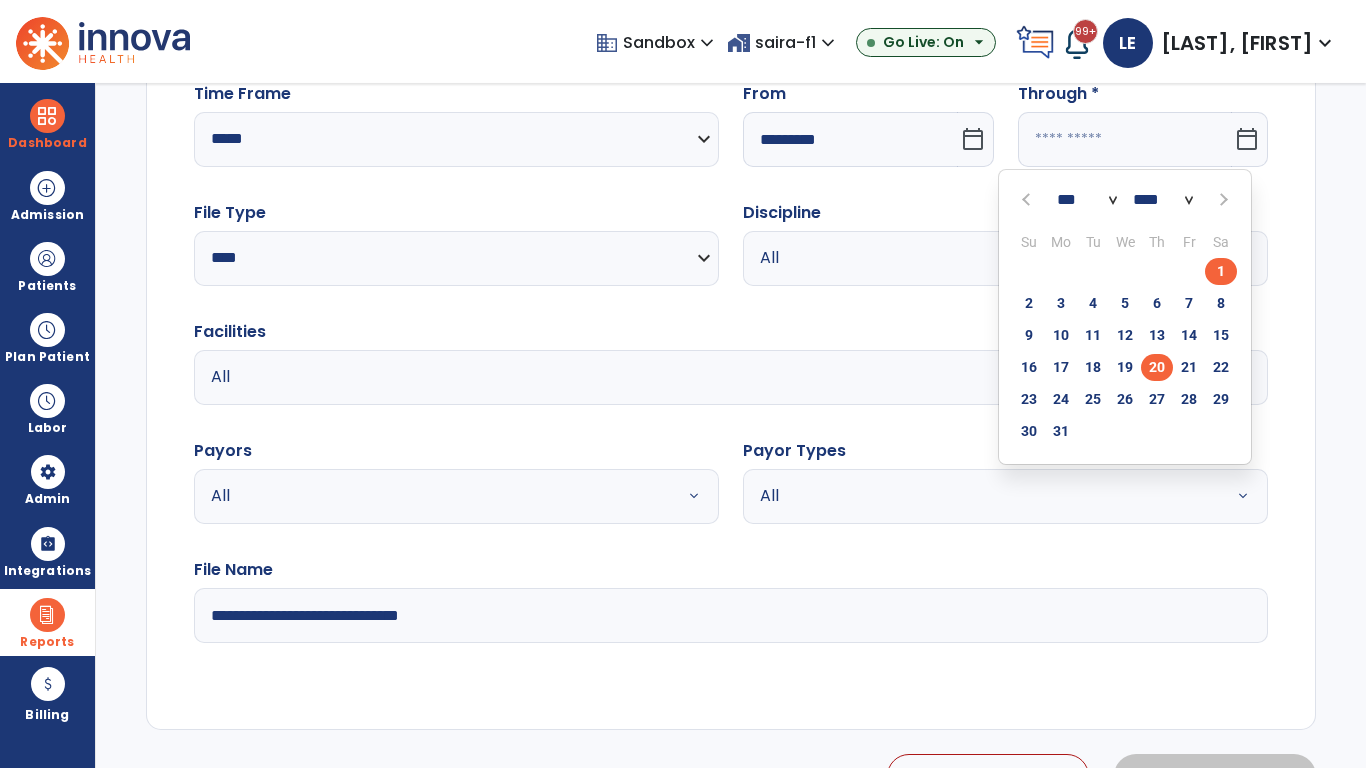 click on "20" 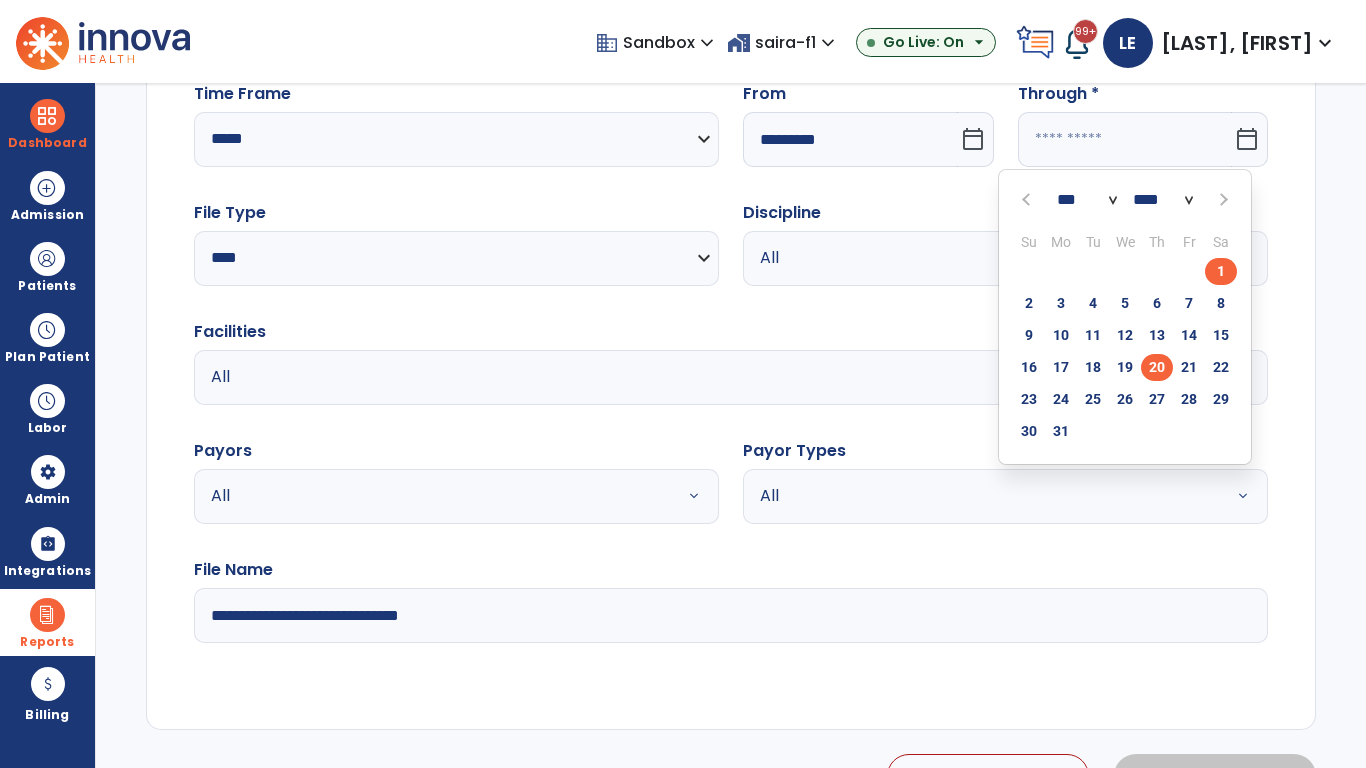 type on "**********" 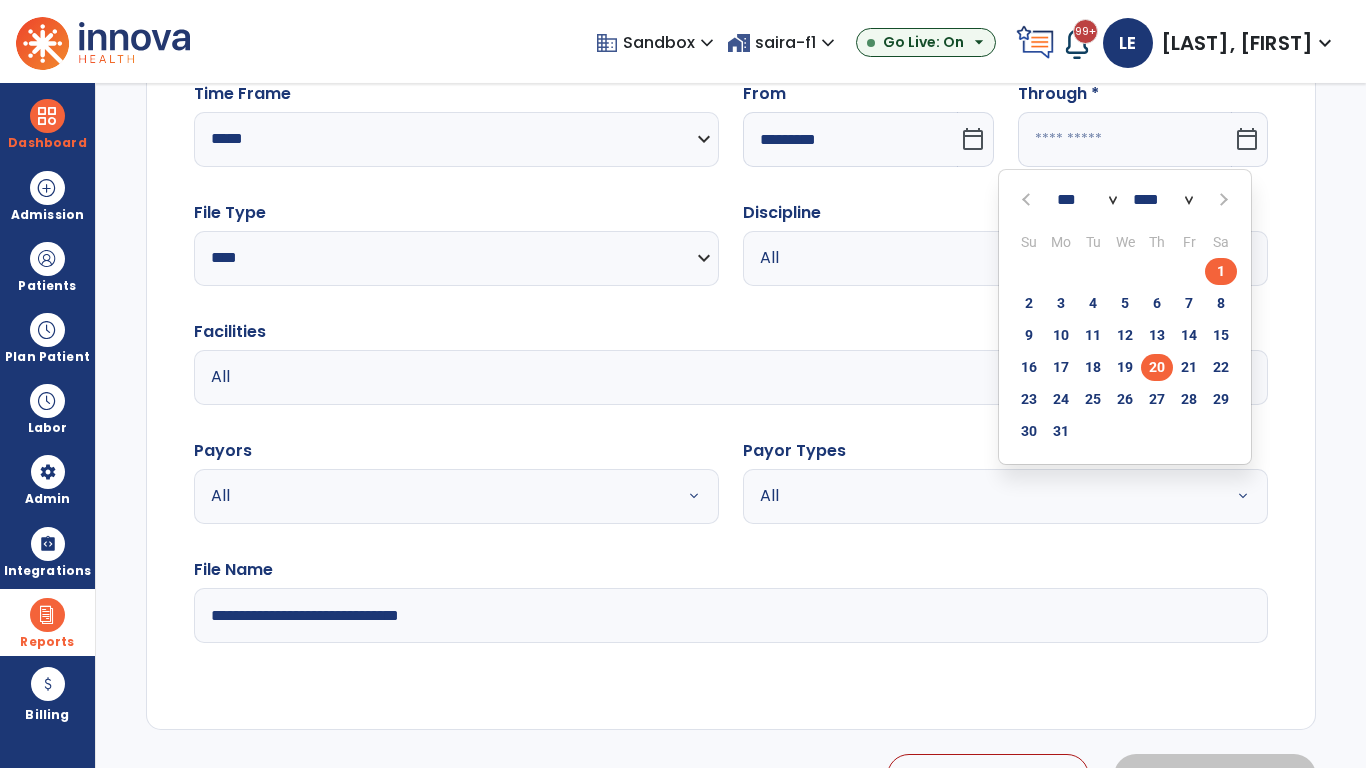 type on "*********" 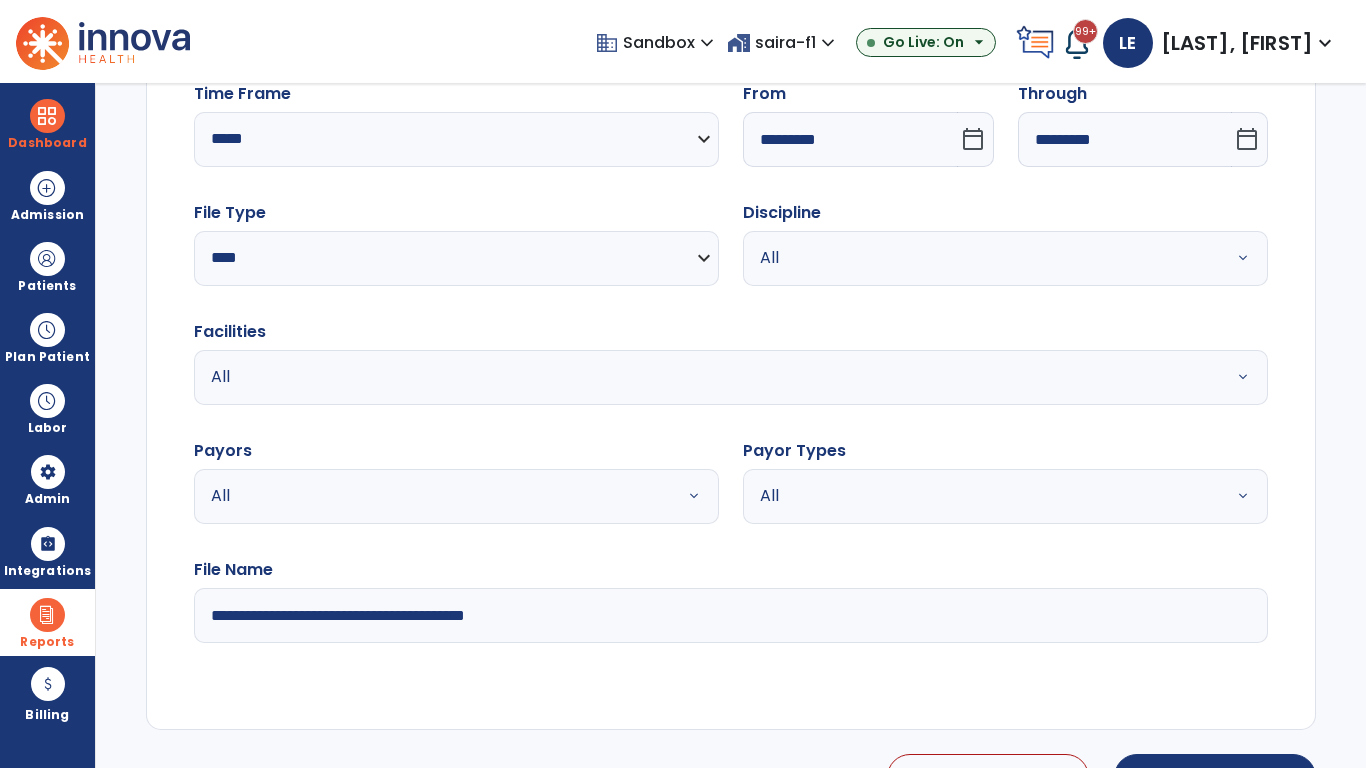 click on "All" at bounding box center (981, 258) 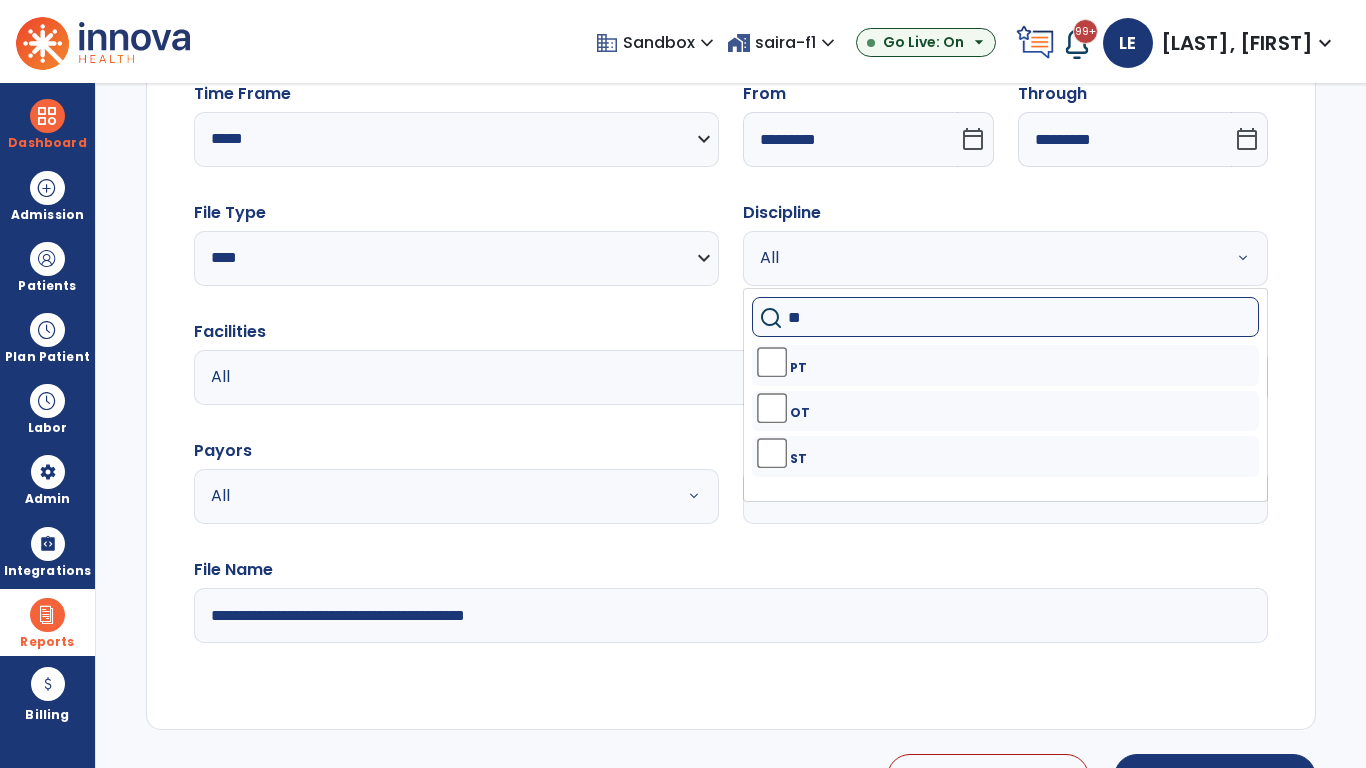 type on "**" 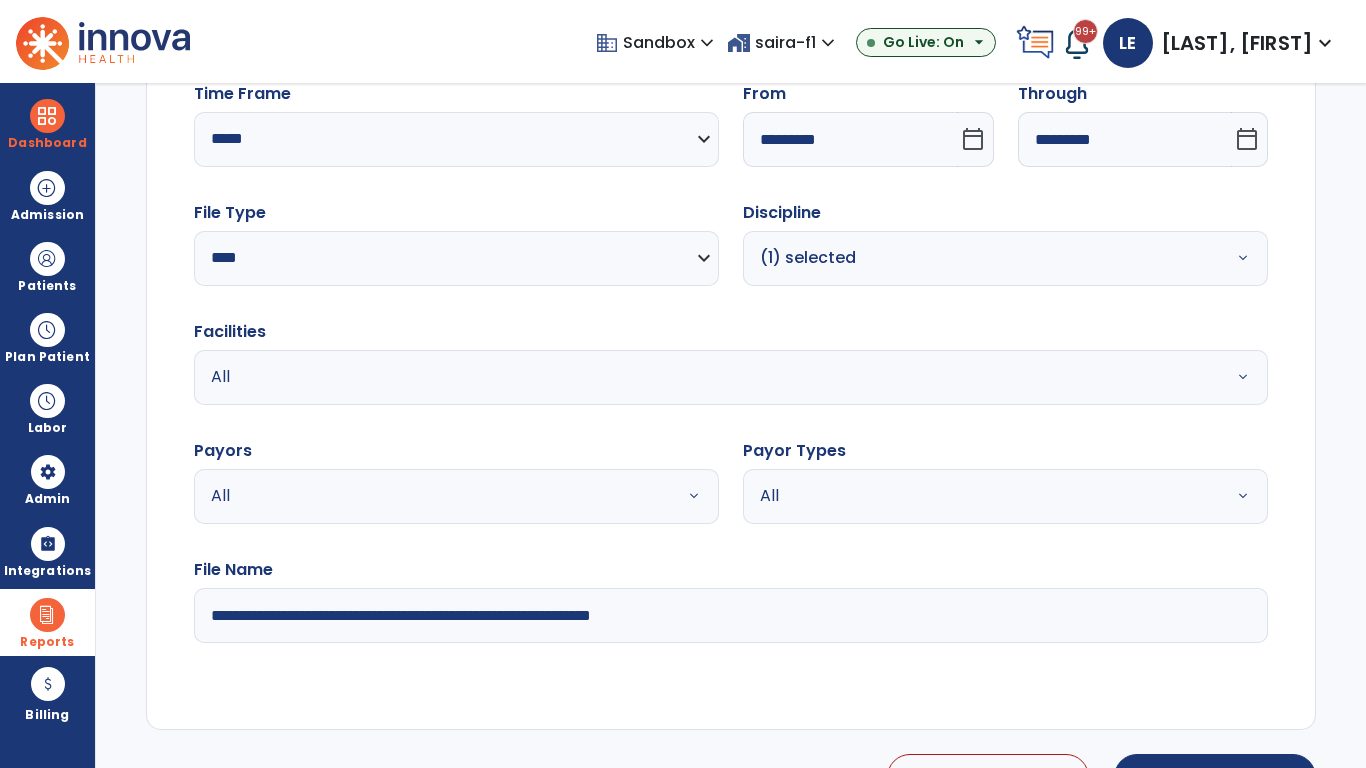 type on "**********" 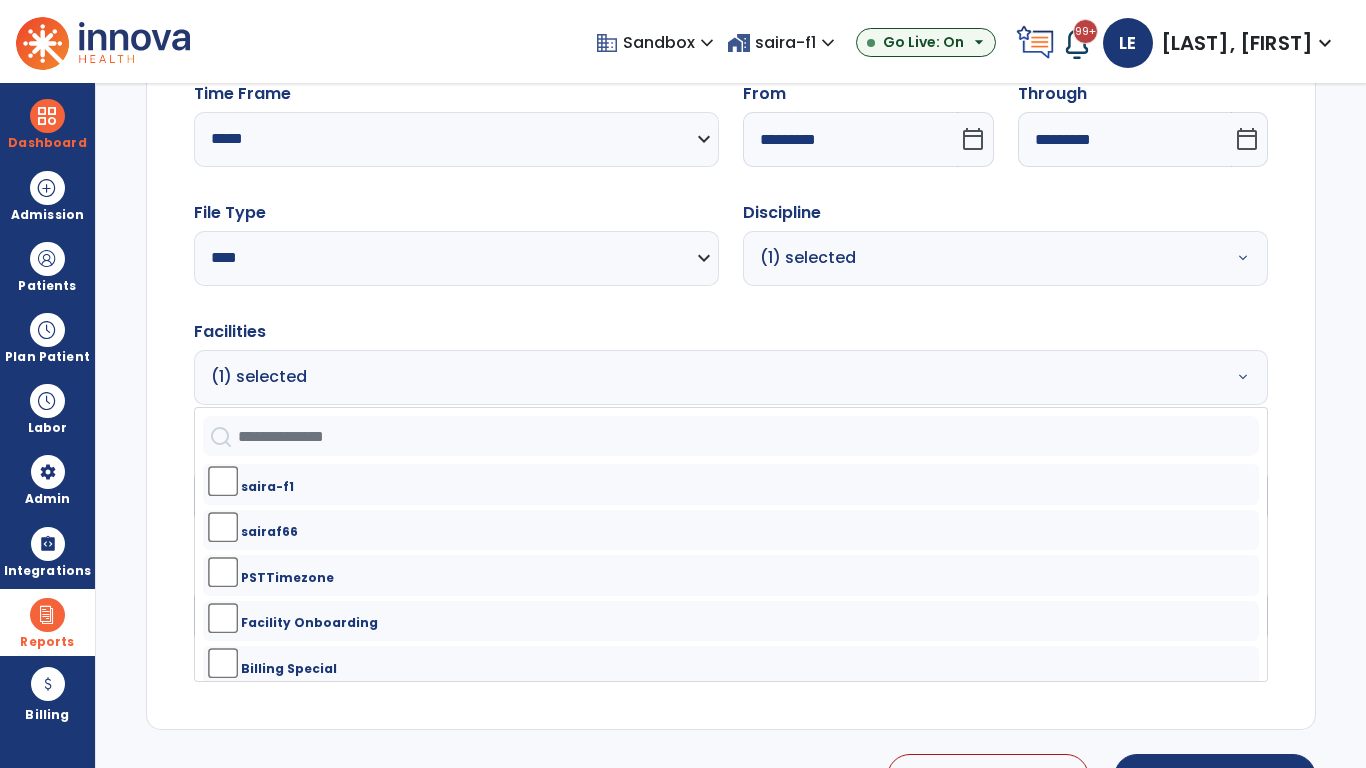 click on "All" at bounding box center (432, 496) 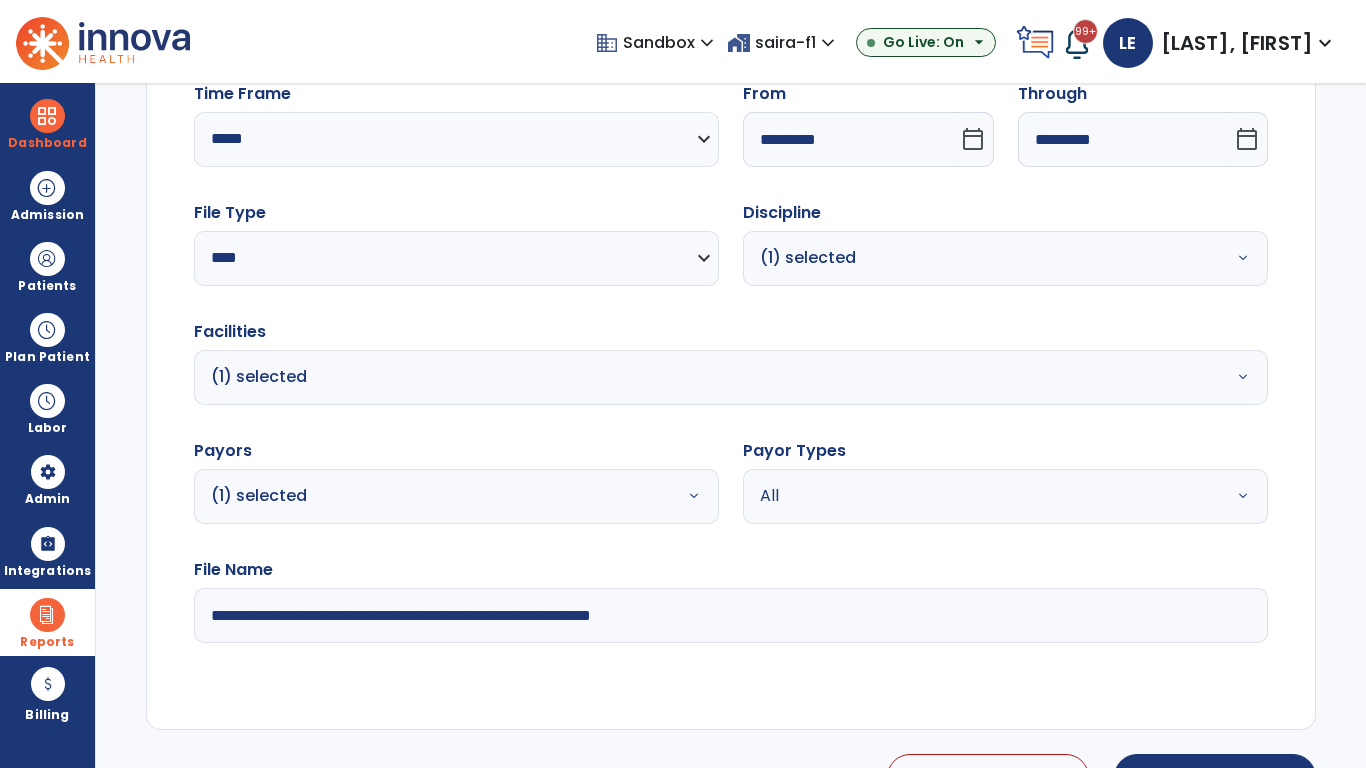 click on "All" at bounding box center [981, 496] 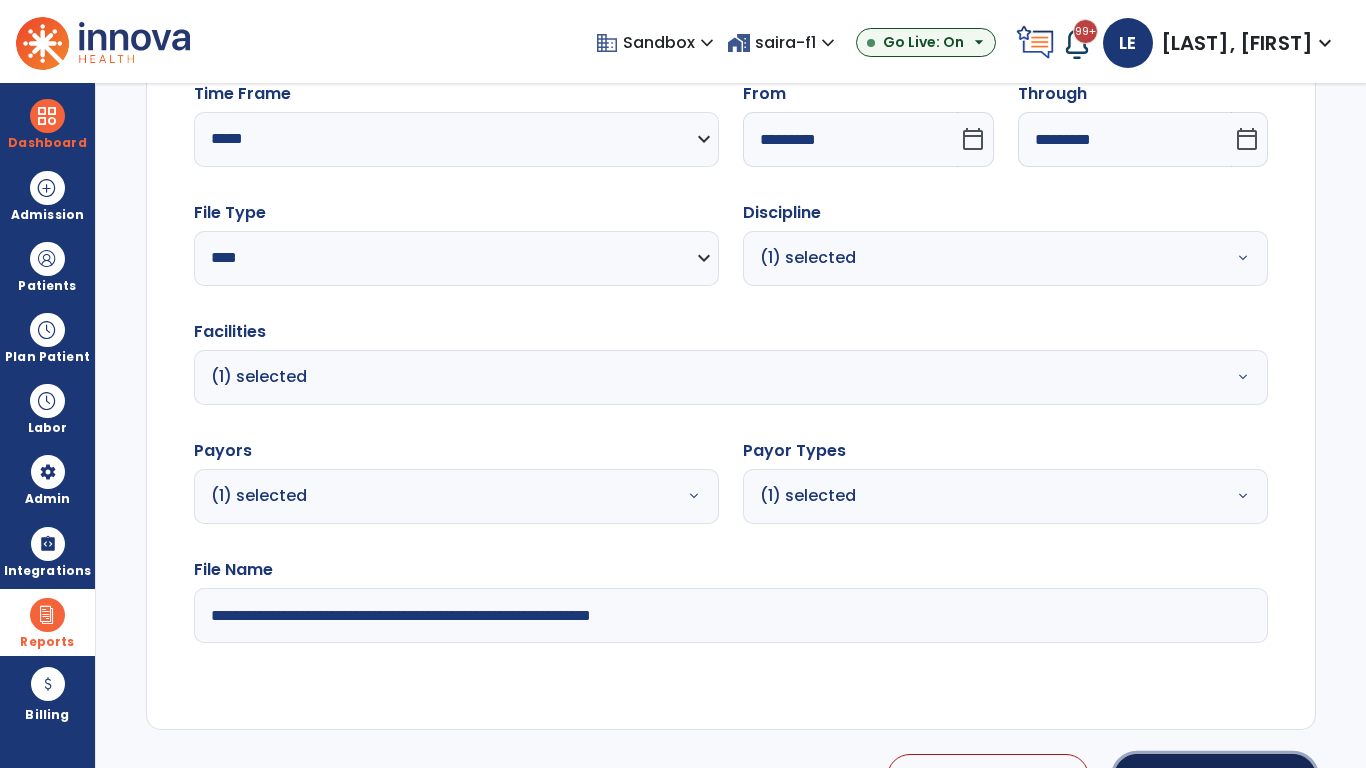 click on "Generate Report" 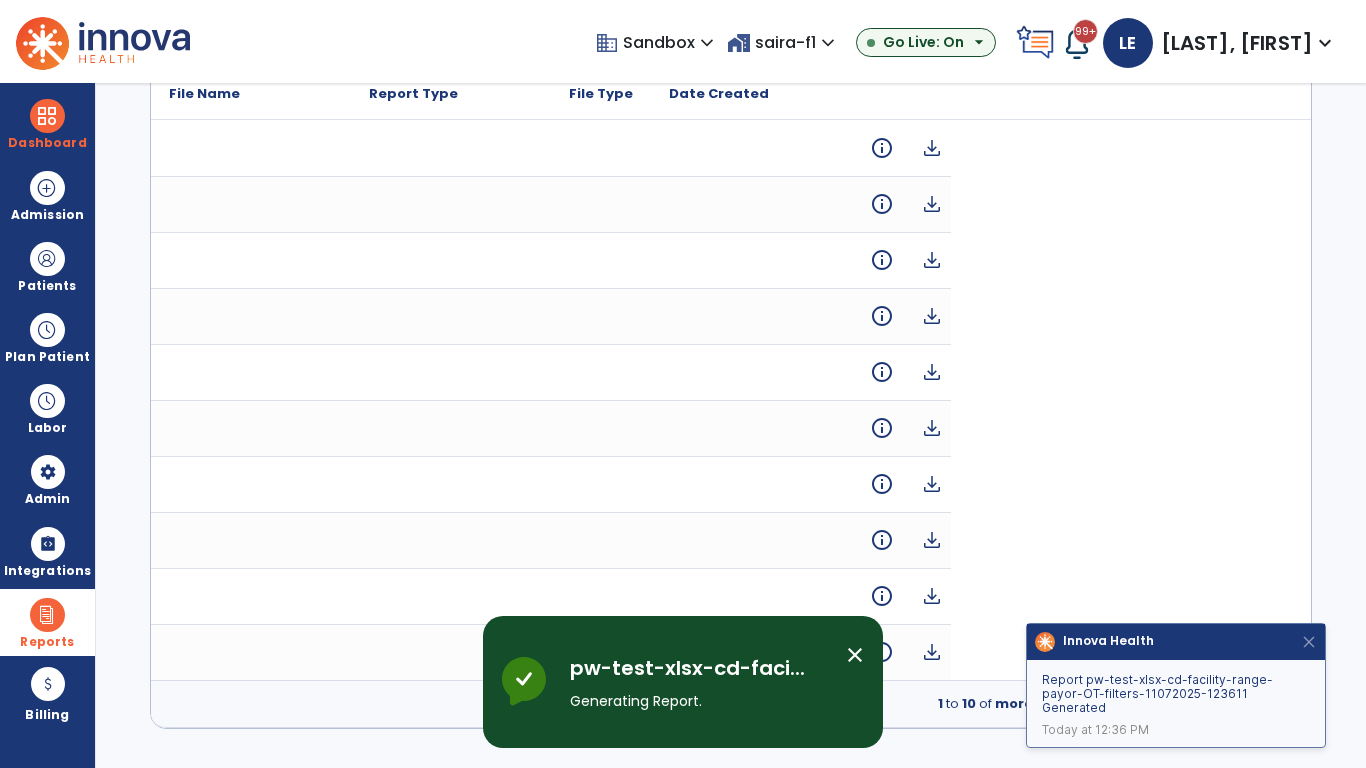 scroll, scrollTop: 0, scrollLeft: 0, axis: both 